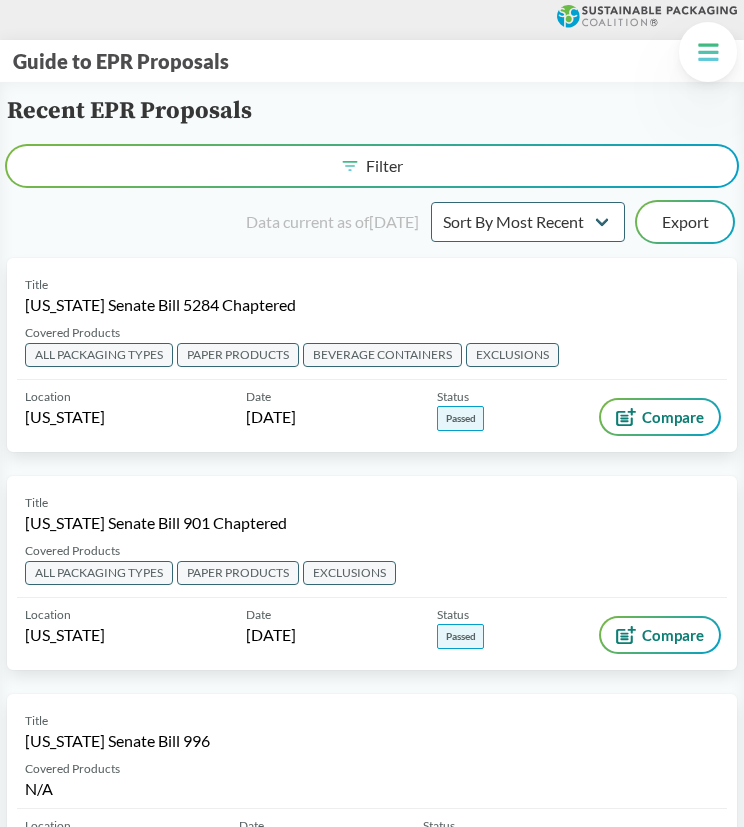 scroll, scrollTop: 2500, scrollLeft: 0, axis: vertical 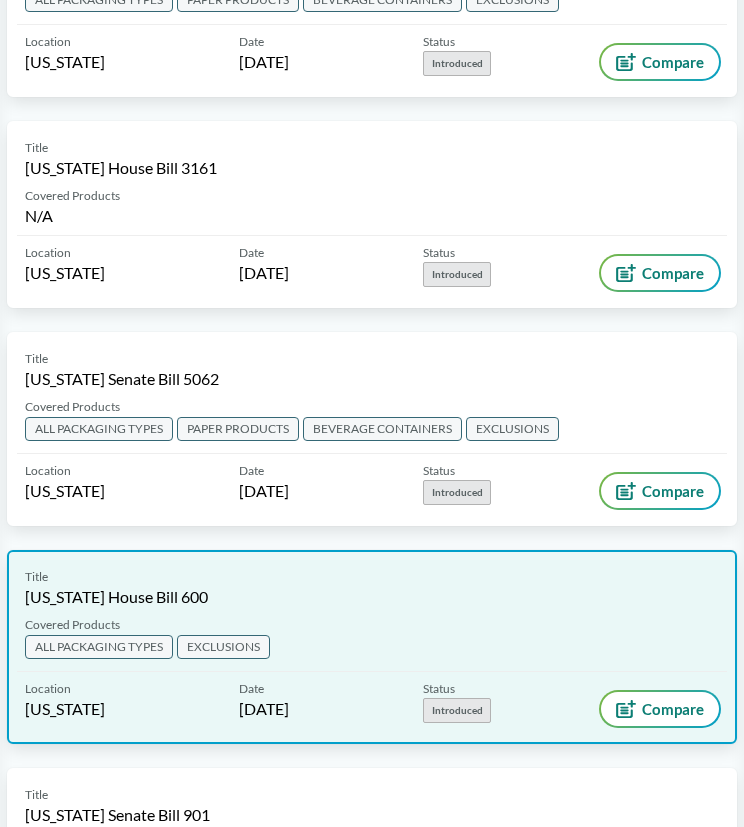 click on "[US_STATE] House Bill 600" at bounding box center [116, 597] 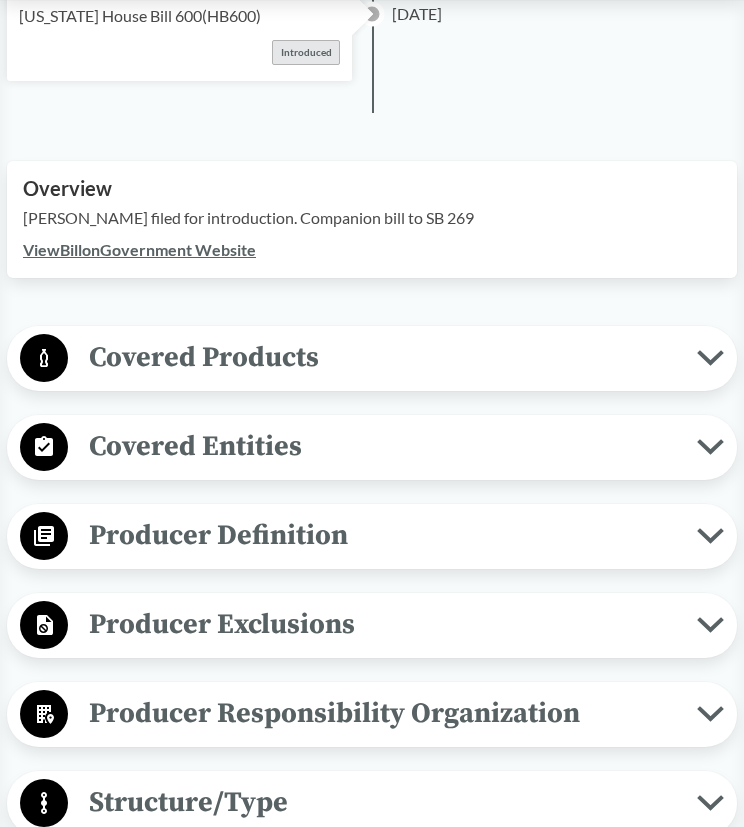 scroll, scrollTop: 351, scrollLeft: 0, axis: vertical 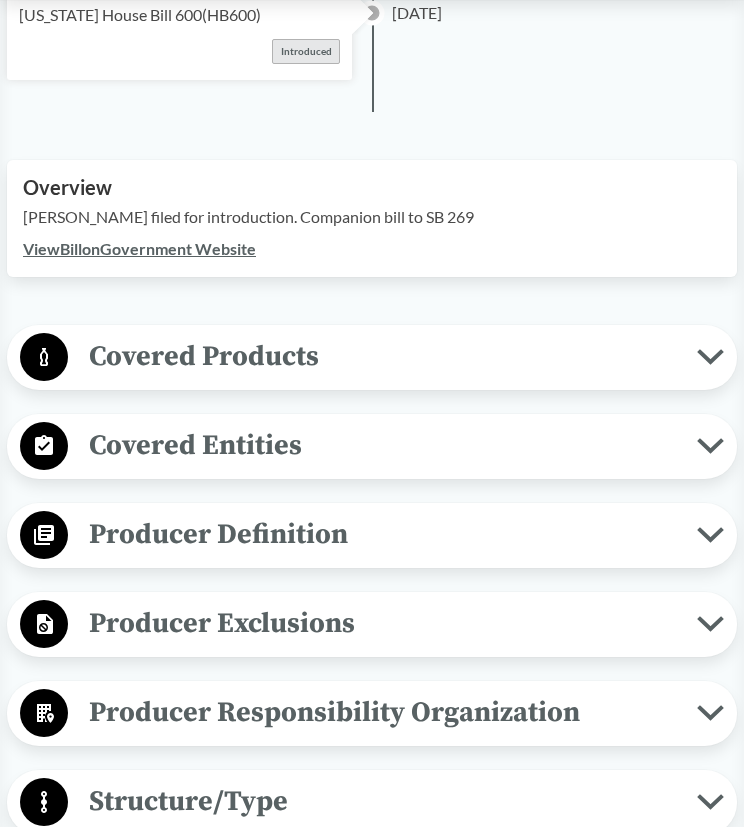 click on "Covered Products" at bounding box center (382, 356) 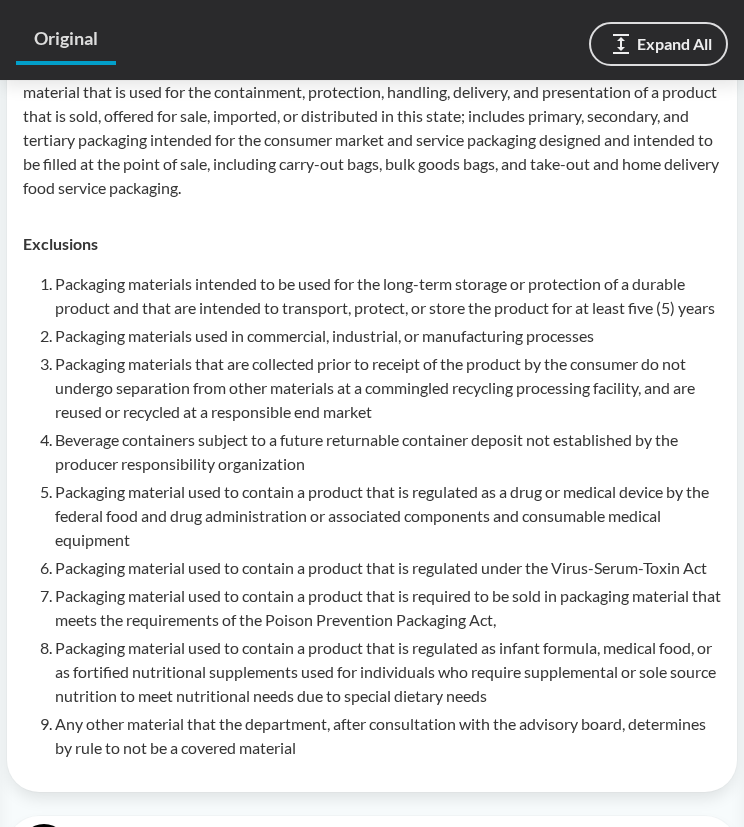 scroll, scrollTop: 707, scrollLeft: 0, axis: vertical 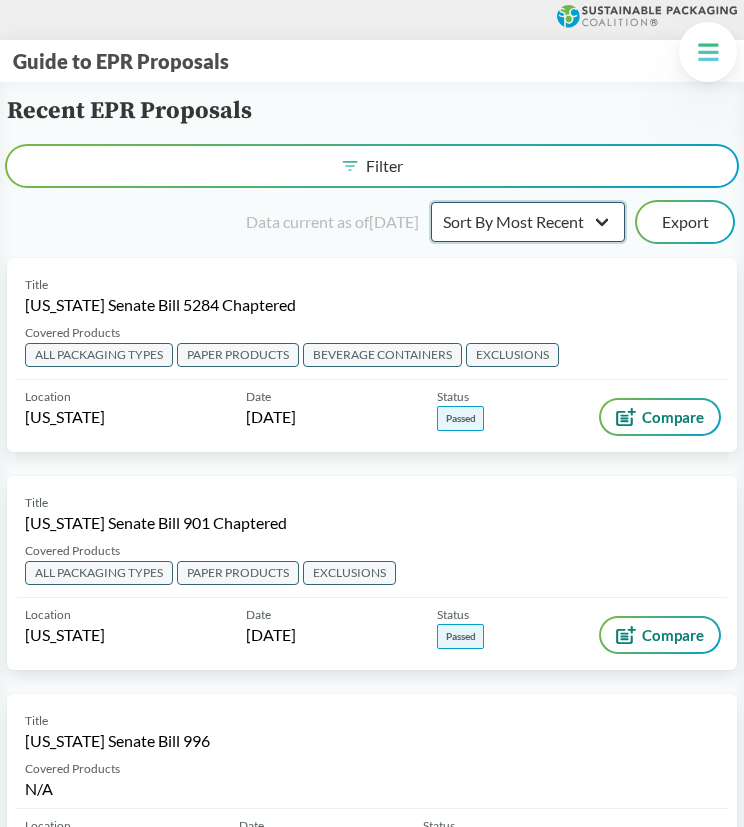 click on "Sort By Most Recent Sort By Status" at bounding box center [528, 222] 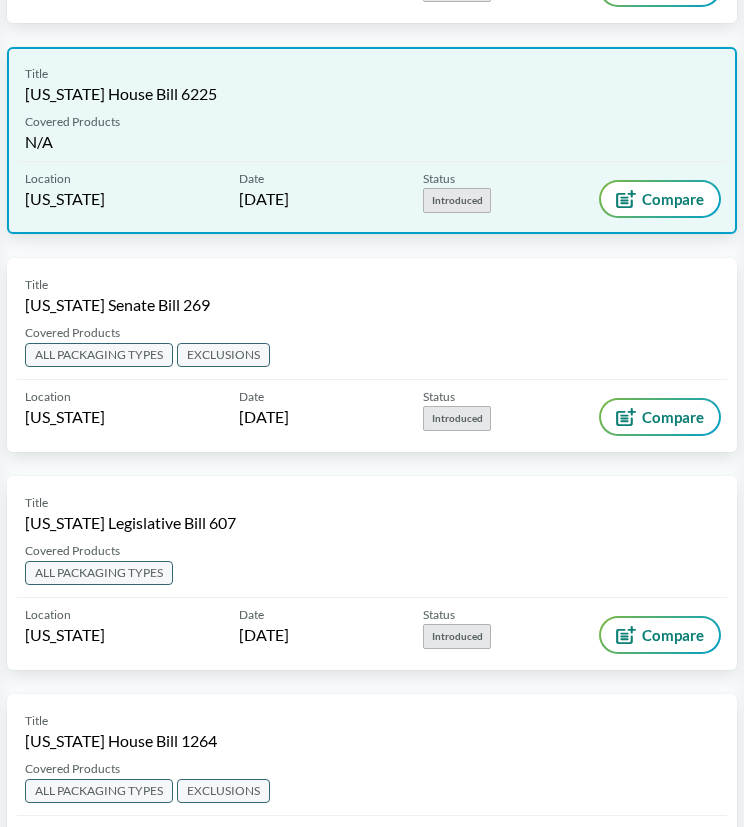scroll, scrollTop: 3475, scrollLeft: 0, axis: vertical 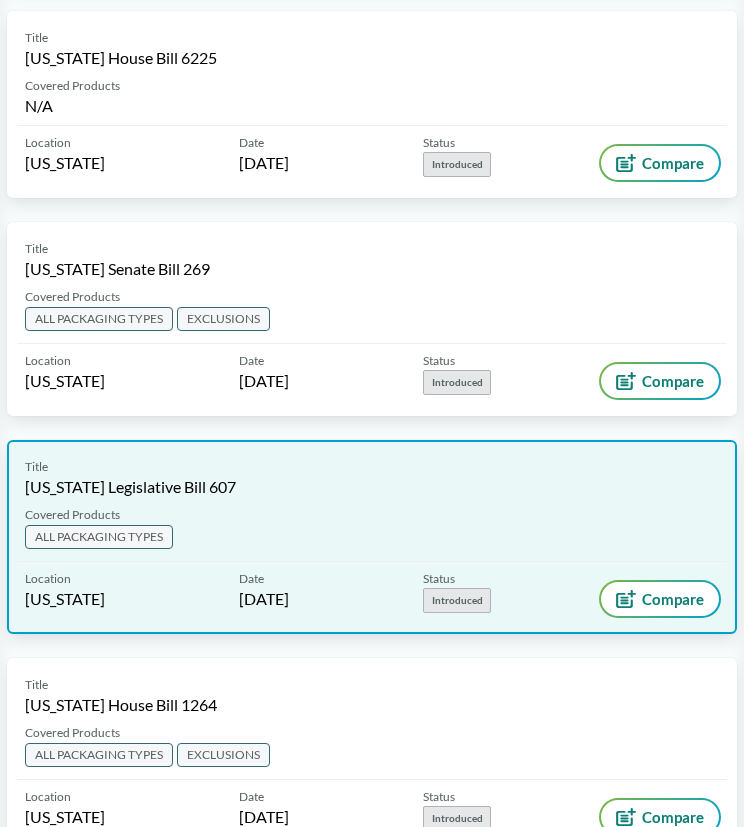 click on "Covered Products ALL PACKAGING TYPES" at bounding box center (372, 534) 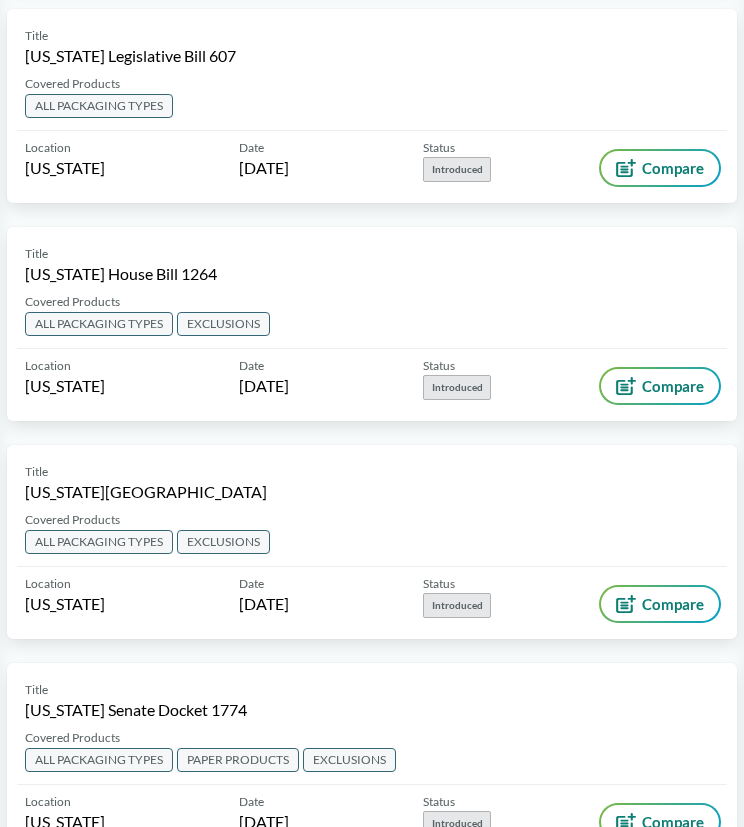 scroll, scrollTop: 3907, scrollLeft: 0, axis: vertical 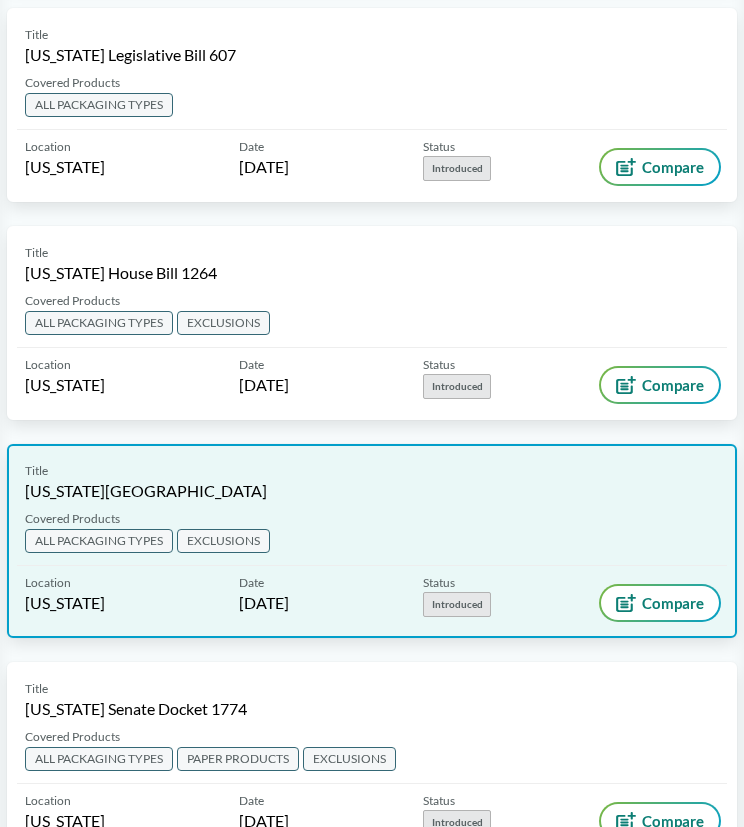 click on "Covered Products ALL PACKAGING TYPES EXCLUSIONS" at bounding box center [372, 538] 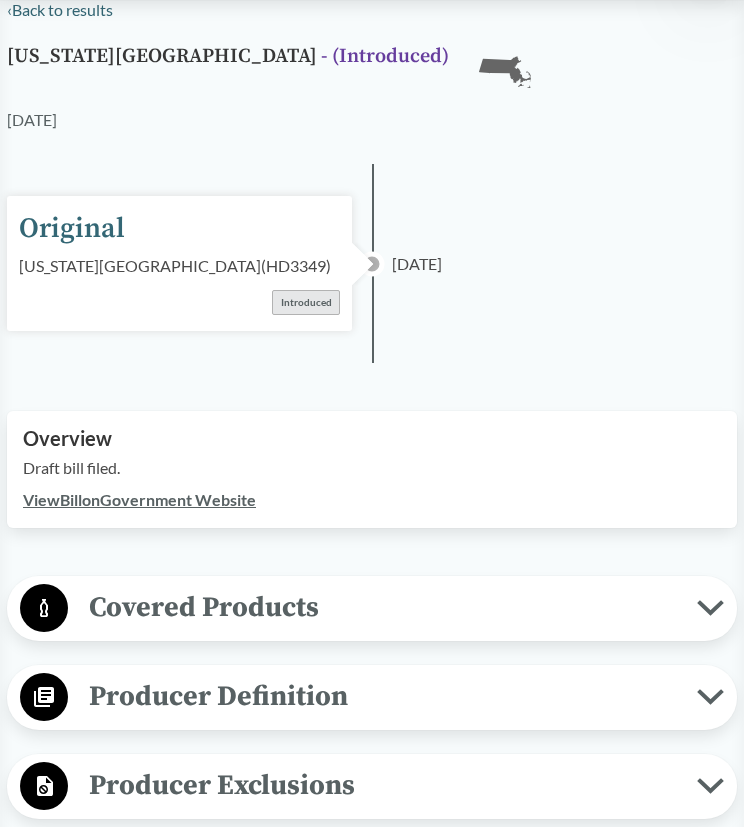 scroll, scrollTop: 104, scrollLeft: 0, axis: vertical 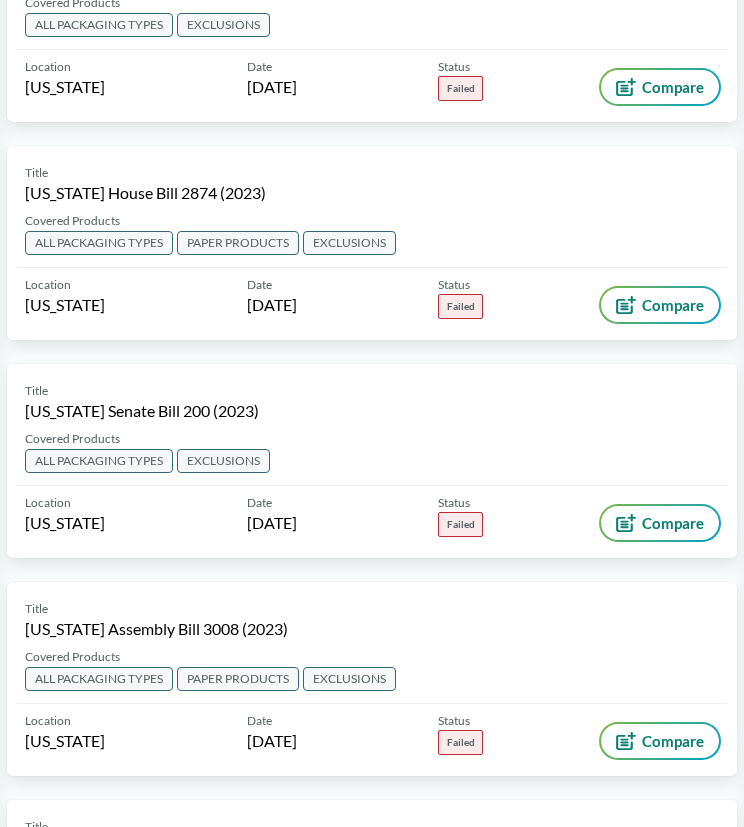 click on "Title [US_STATE] House Bill 279 (2023) Covered Products ALL PACKAGING TYPES EXCLUSIONS Location [US_STATE] Date [DATE] Status Failed Compare" at bounding box center (372, 37) 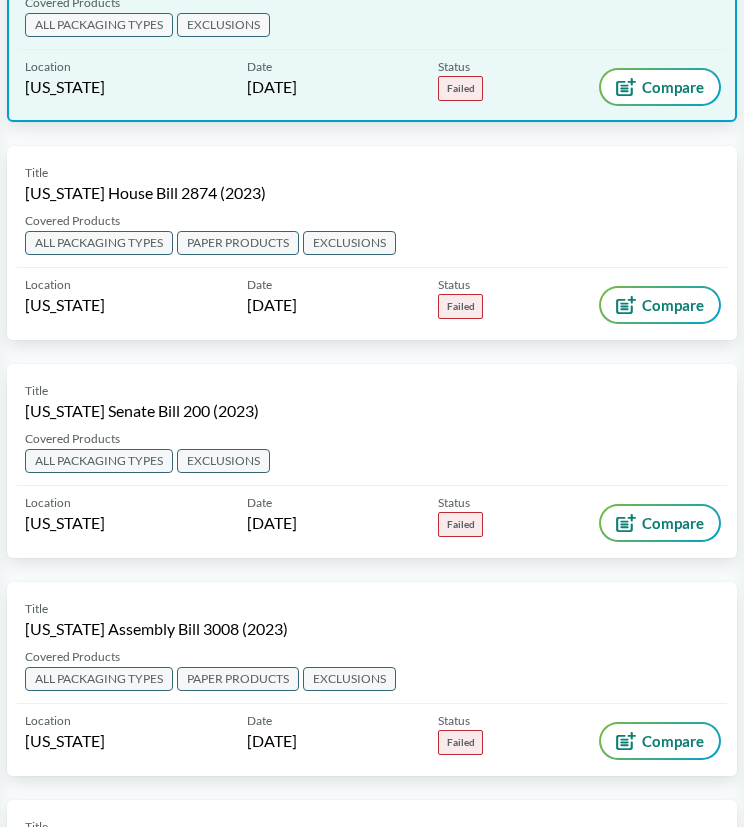 scroll, scrollTop: 13659, scrollLeft: 0, axis: vertical 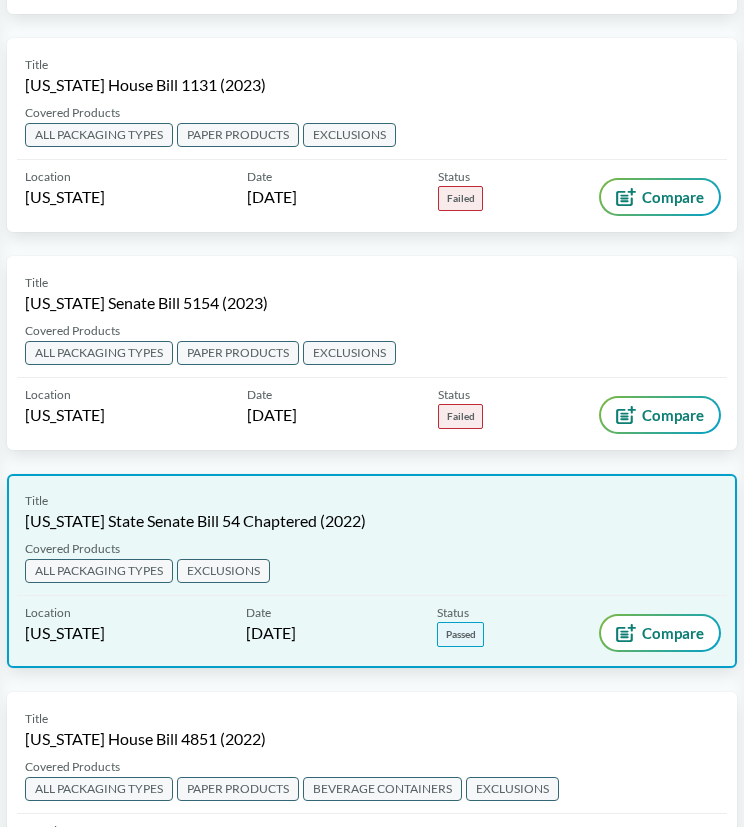 click on "[US_STATE] State Senate Bill 54 Chaptered (2022)" at bounding box center (195, 521) 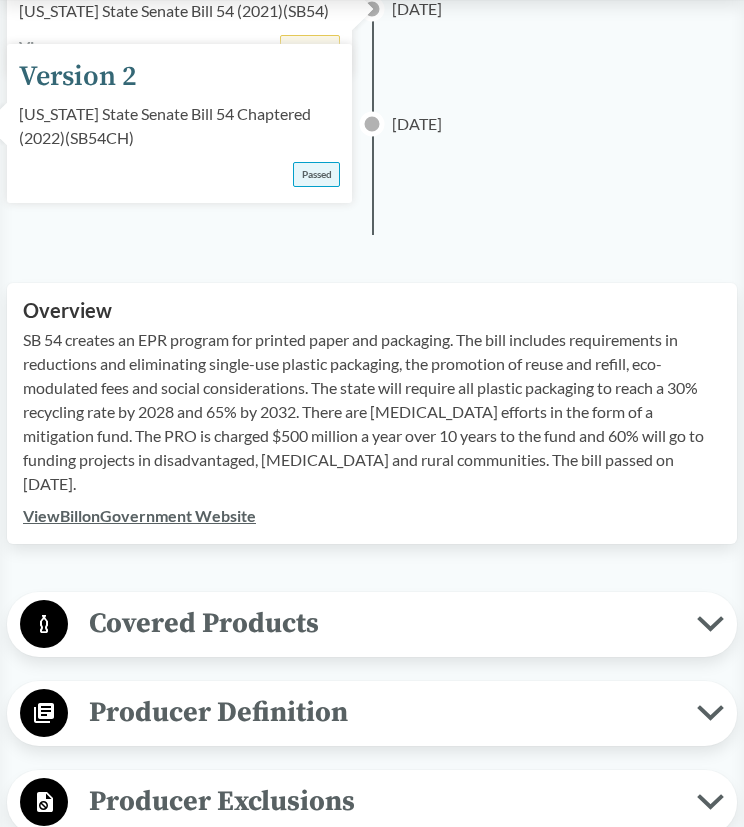 scroll, scrollTop: 619, scrollLeft: 0, axis: vertical 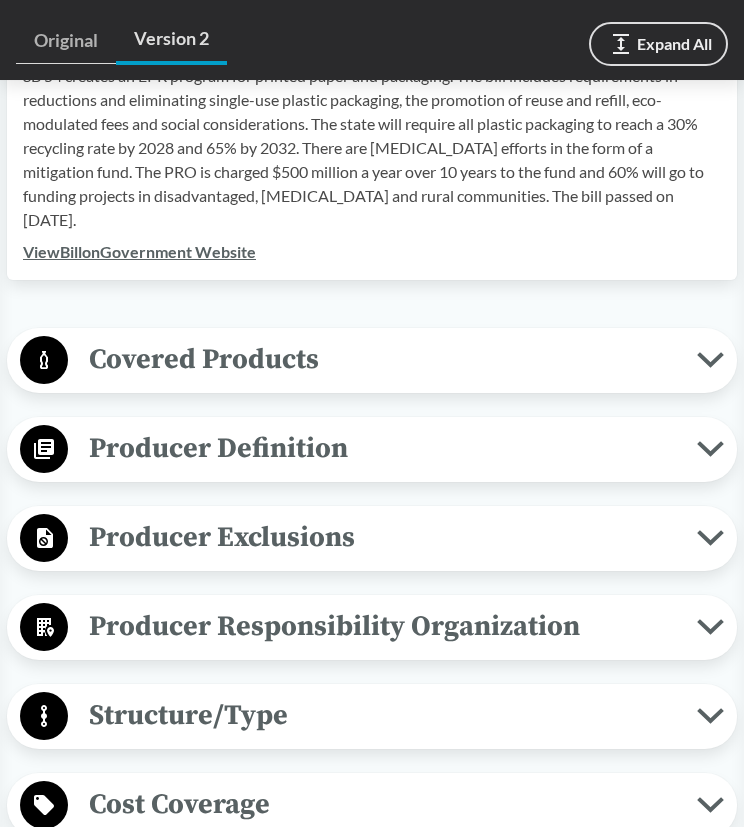 click on "Covered Products" at bounding box center [382, 359] 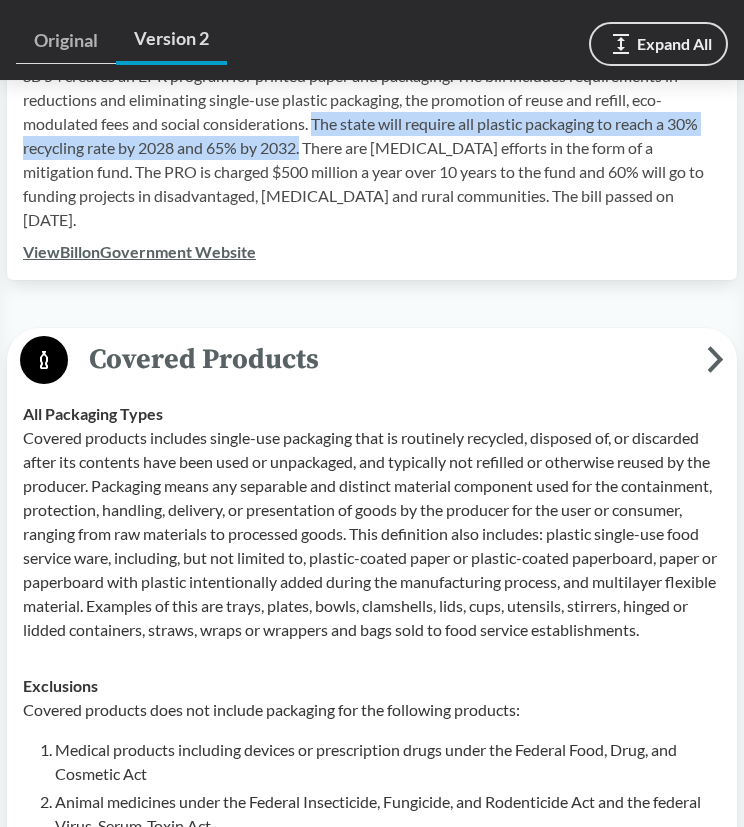 drag, startPoint x: 317, startPoint y: 119, endPoint x: 303, endPoint y: 140, distance: 25.23886 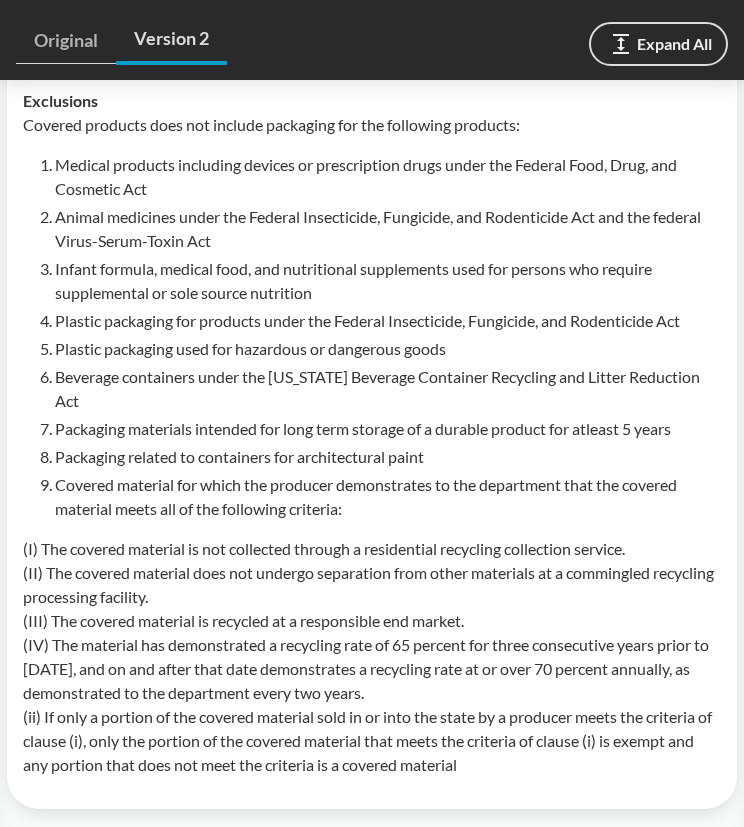 scroll, scrollTop: 1203, scrollLeft: 0, axis: vertical 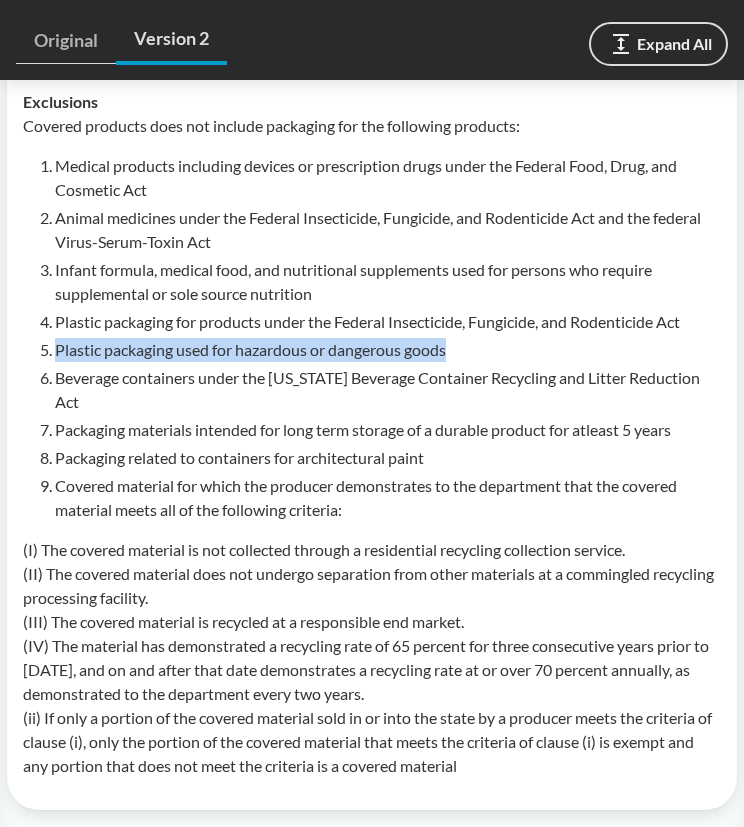 drag, startPoint x: 255, startPoint y: 395, endPoint x: 36, endPoint y: 375, distance: 219.91135 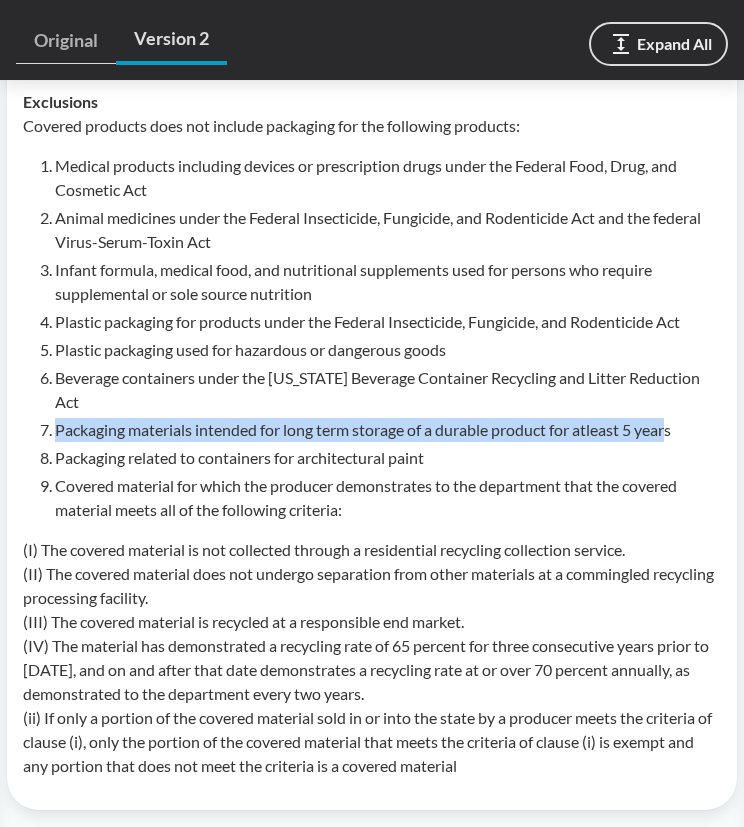 drag, startPoint x: 675, startPoint y: 456, endPoint x: 53, endPoint y: 455, distance: 622.0008 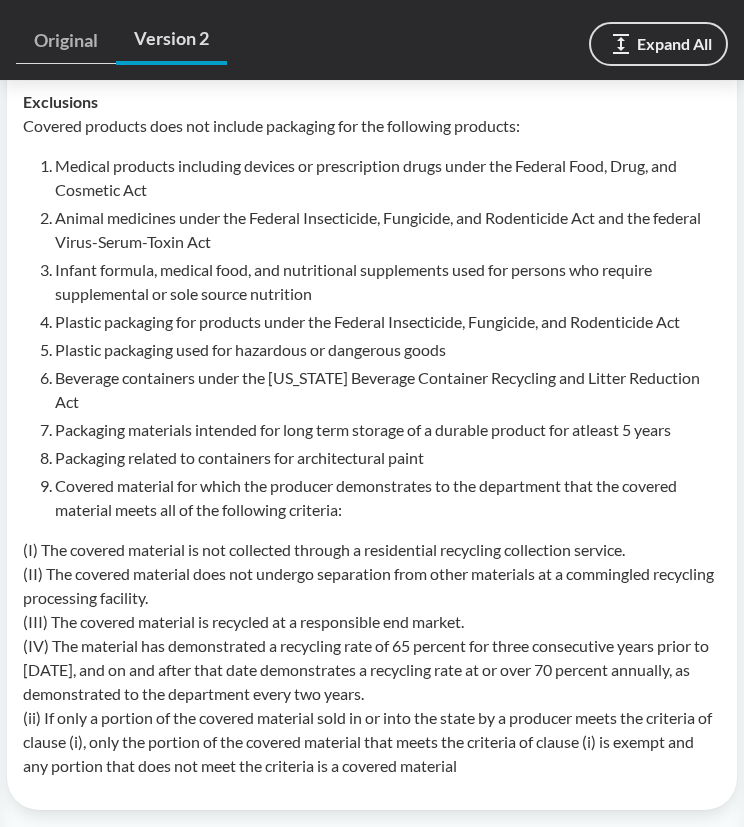 click on "Covered material for which the producer demonstrates to the department that the covered material meets all of the following criteria:" at bounding box center (388, 498) 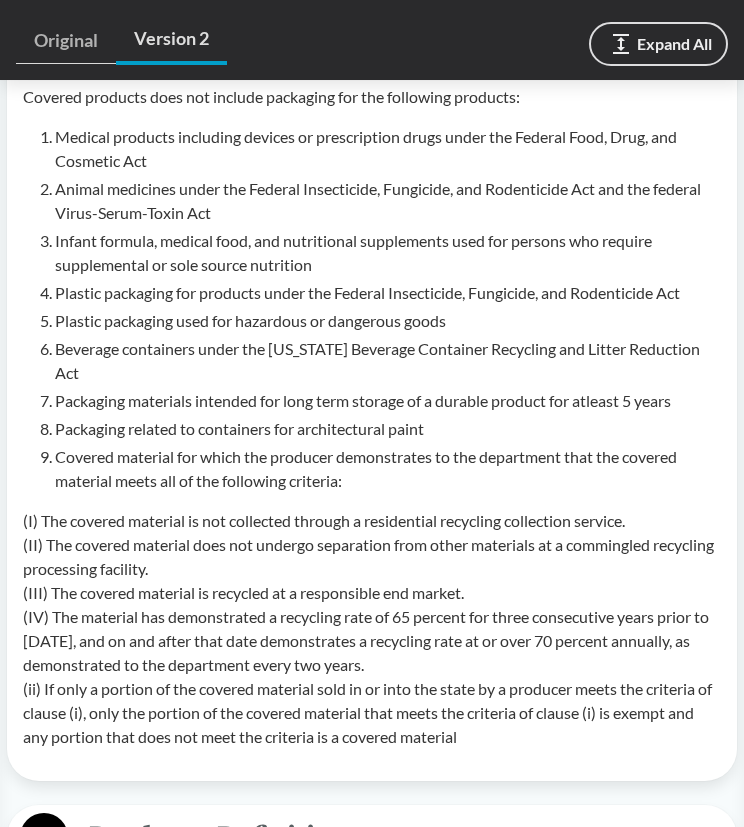 scroll, scrollTop: 1233, scrollLeft: 0, axis: vertical 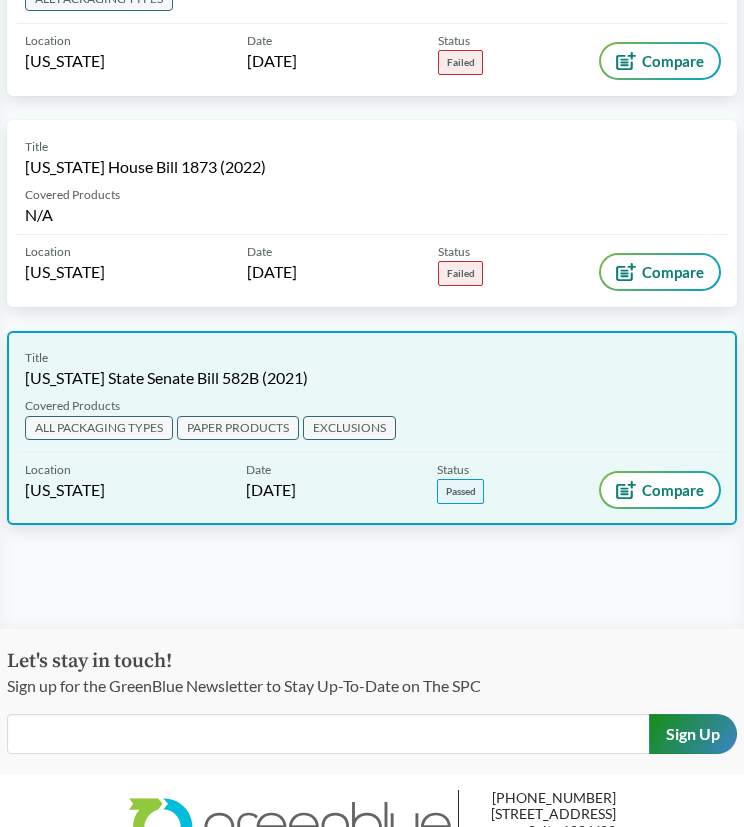 click on "Title [US_STATE] State Senate Bill 582B (2021)" at bounding box center [372, 369] 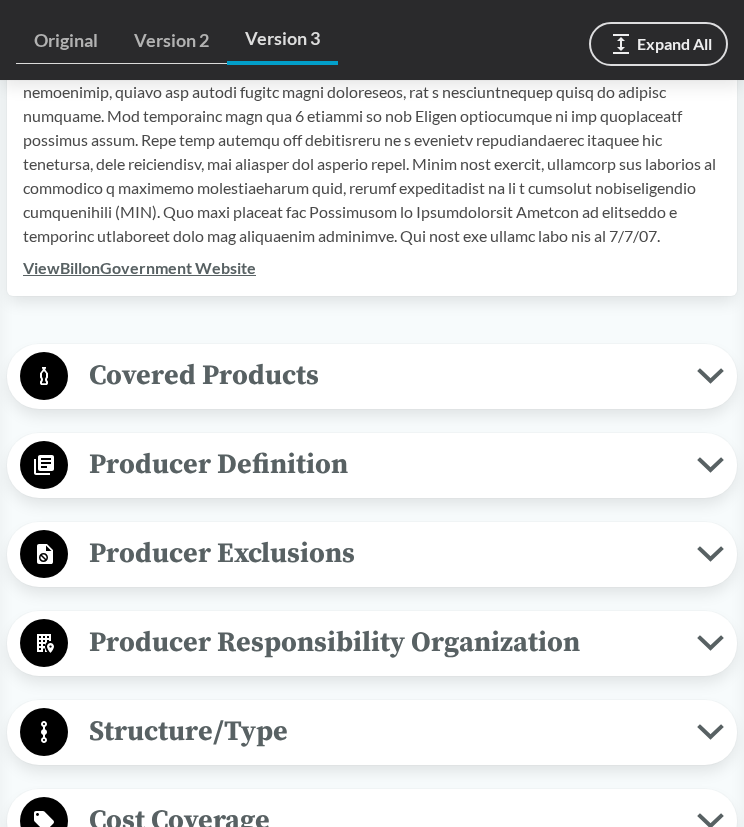 scroll, scrollTop: 851, scrollLeft: 0, axis: vertical 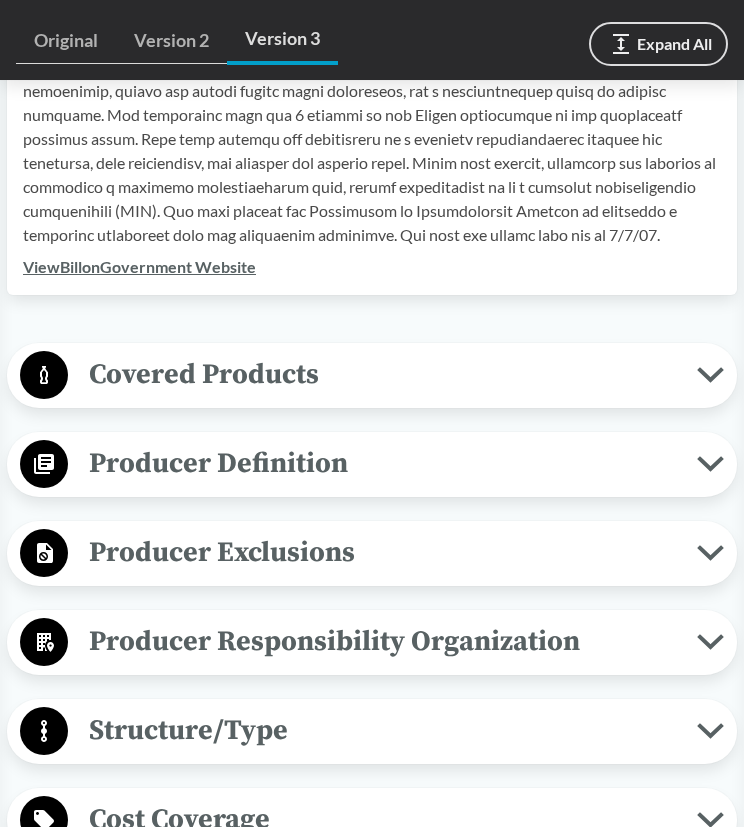 click on "Covered Products" at bounding box center (382, 374) 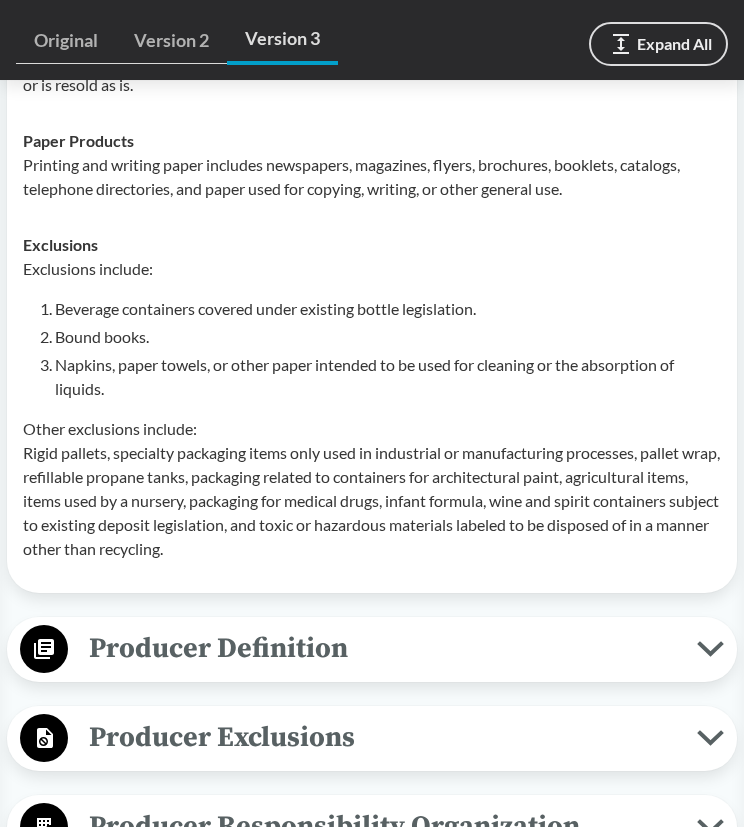 scroll, scrollTop: 1412, scrollLeft: 0, axis: vertical 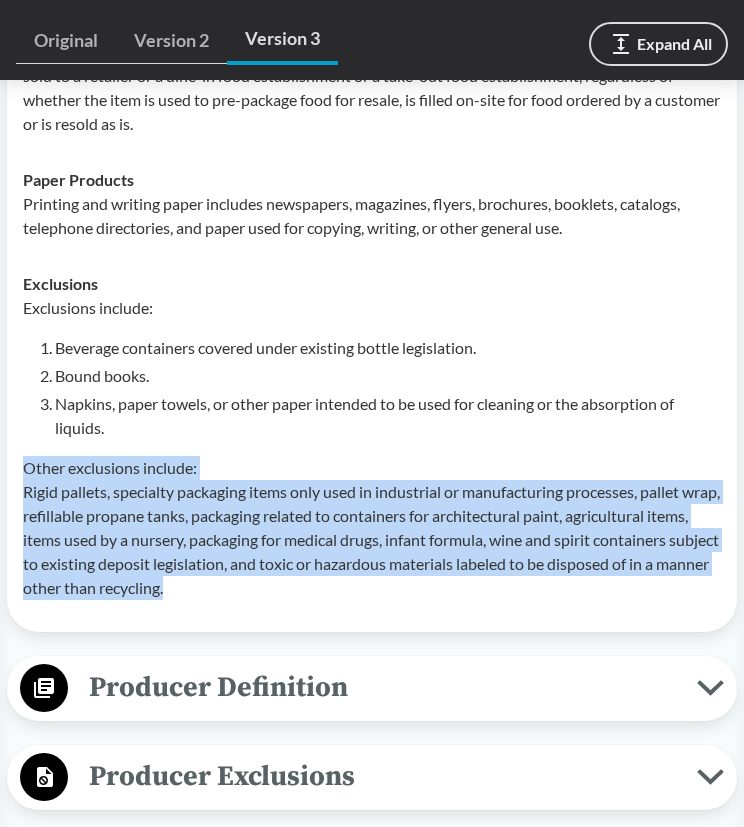 drag, startPoint x: 336, startPoint y: 564, endPoint x: 24, endPoint y: 444, distance: 334.2813 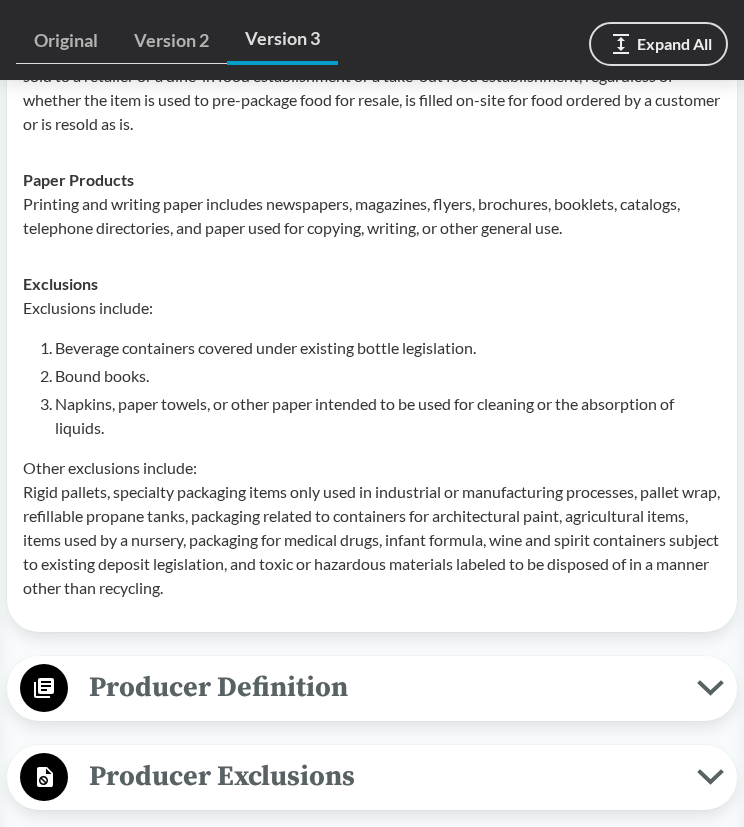 click on "Exclusions include:
Beverage containers covered under existing bottle legislation.
Bound books.
Napkins, paper towels, or other paper intended to be used for cleaning or the absorption of liquids.
Other exclusions include:
Rigid pallets, specialty packaging items only used in industrial or manufacturing processes, pallet wrap, refillable propane tanks, packaging related to containers for architectural paint, agricultural items, items used by a nursery, packaging for medical drugs, infant formula, wine and spirit containers subject to existing deposit legislation, and toxic or hazardous materials labeled to be disposed of in a manner other than recycling." at bounding box center [372, 448] 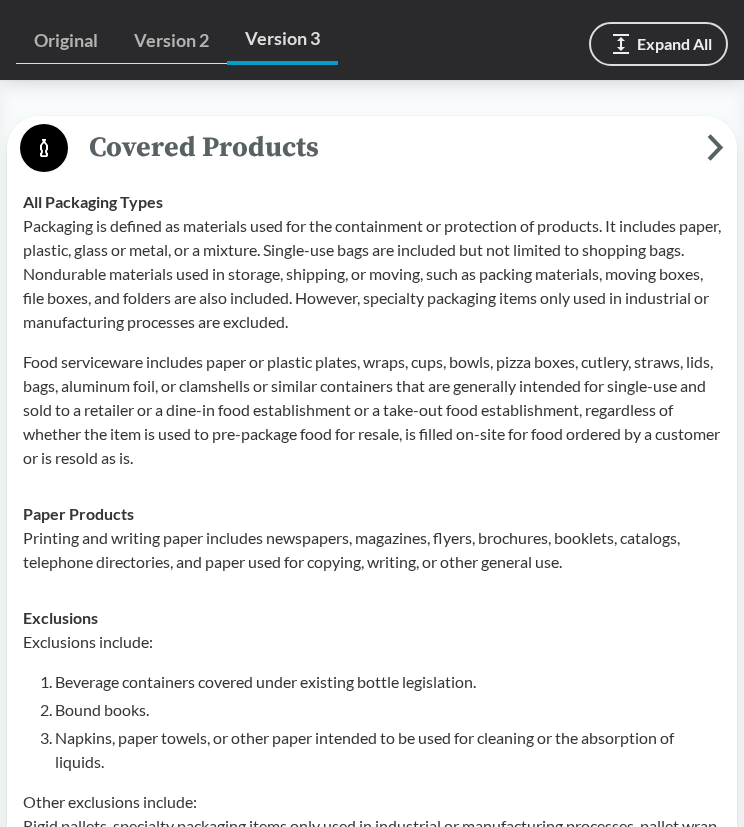 scroll, scrollTop: 1026, scrollLeft: 0, axis: vertical 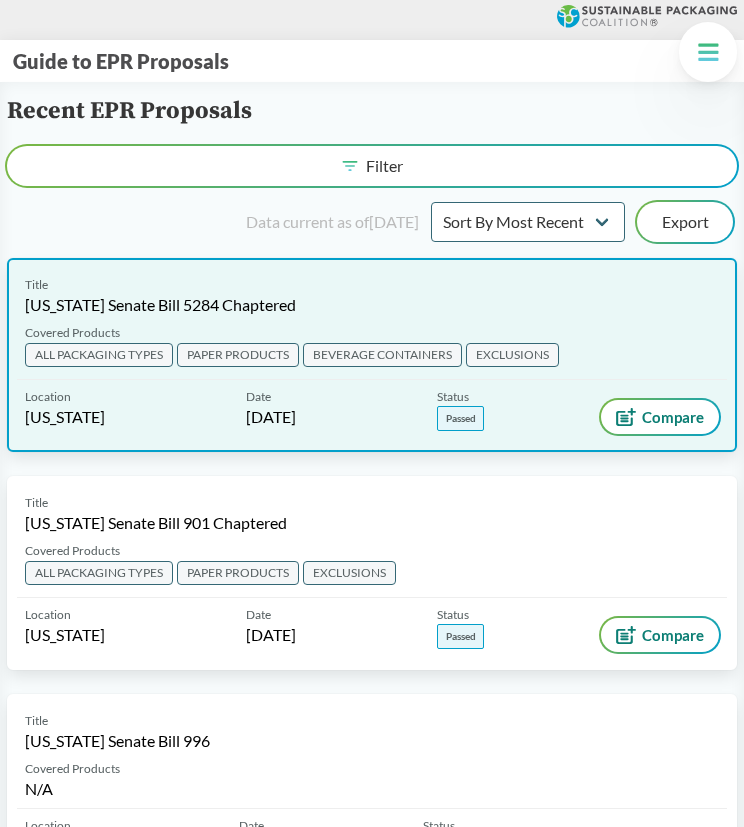 click on "Title [US_STATE] Senate Bill 5284 Chaptered Covered Products ALL PACKAGING TYPES PAPER PRODUCTS BEVERAGE CONTAINERS EXCLUSIONS Location [US_STATE] Date [DATE] Status Passed Compare" at bounding box center [372, 355] 